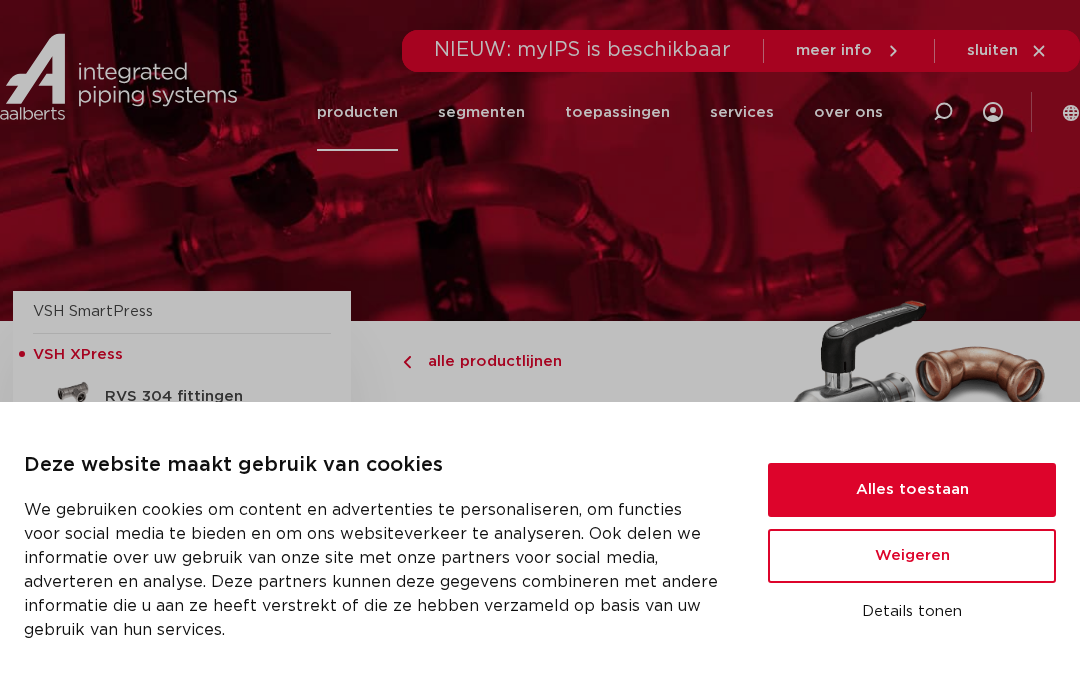 scroll, scrollTop: 0, scrollLeft: 0, axis: both 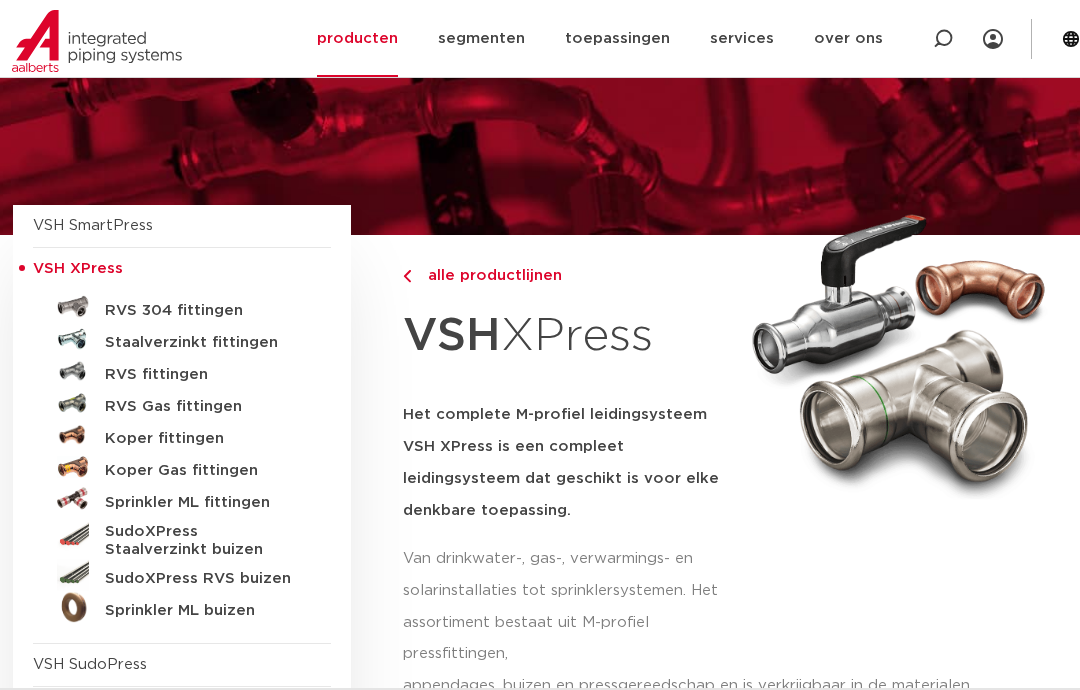 click on "Koper fittingen" at bounding box center (204, 439) 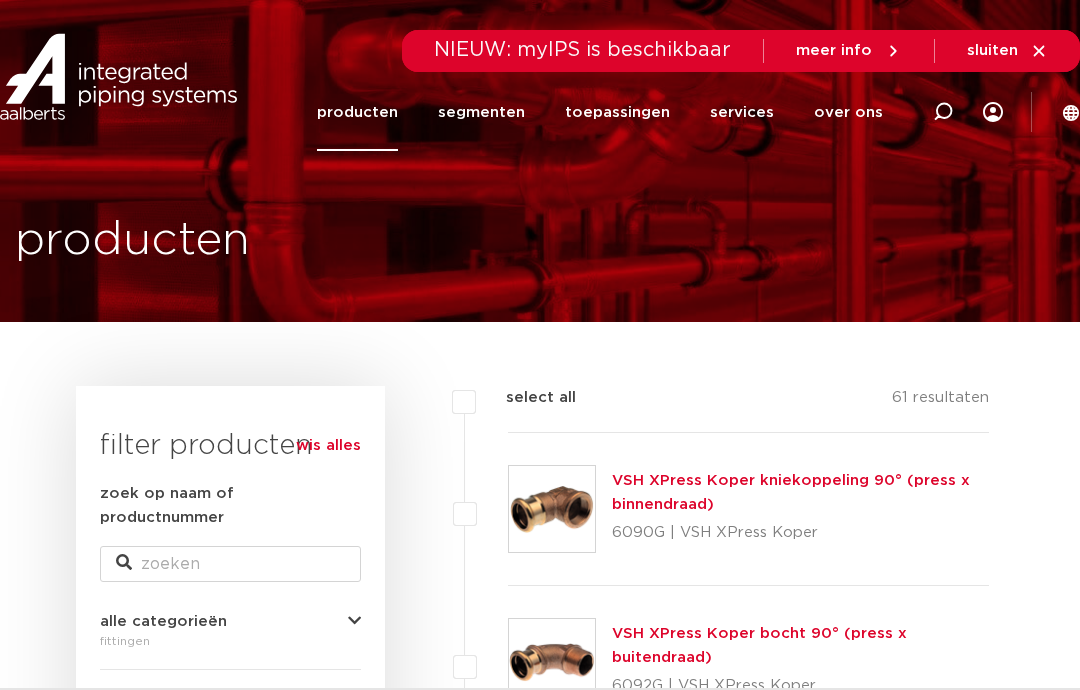 scroll, scrollTop: 0, scrollLeft: 0, axis: both 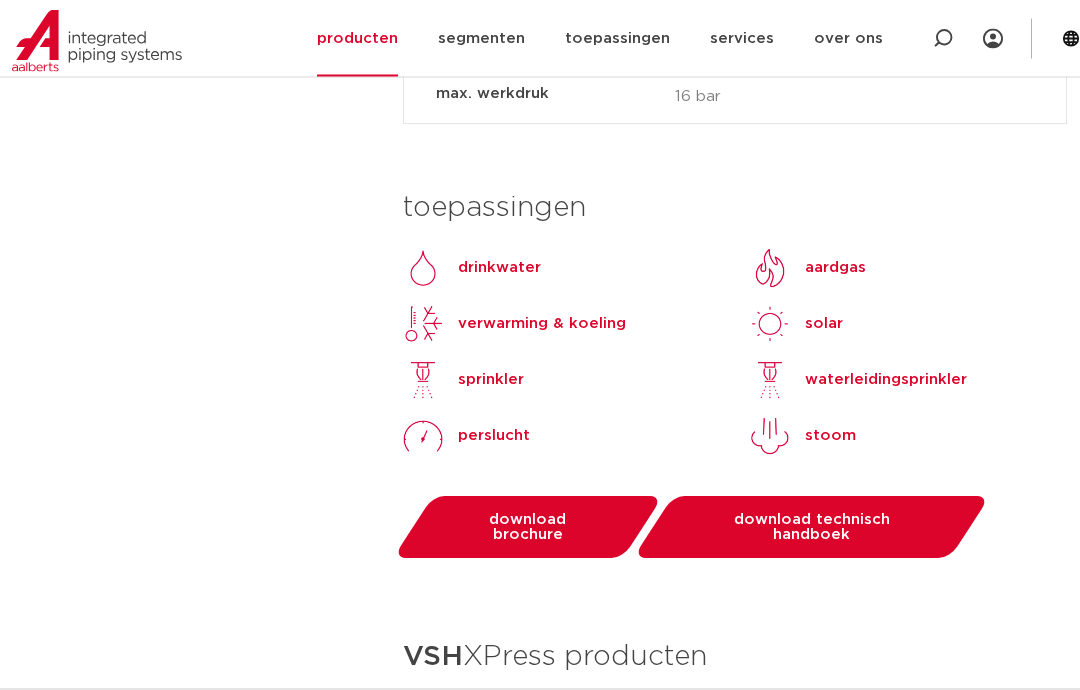 click on "verwarming & koeling" at bounding box center (542, 325) 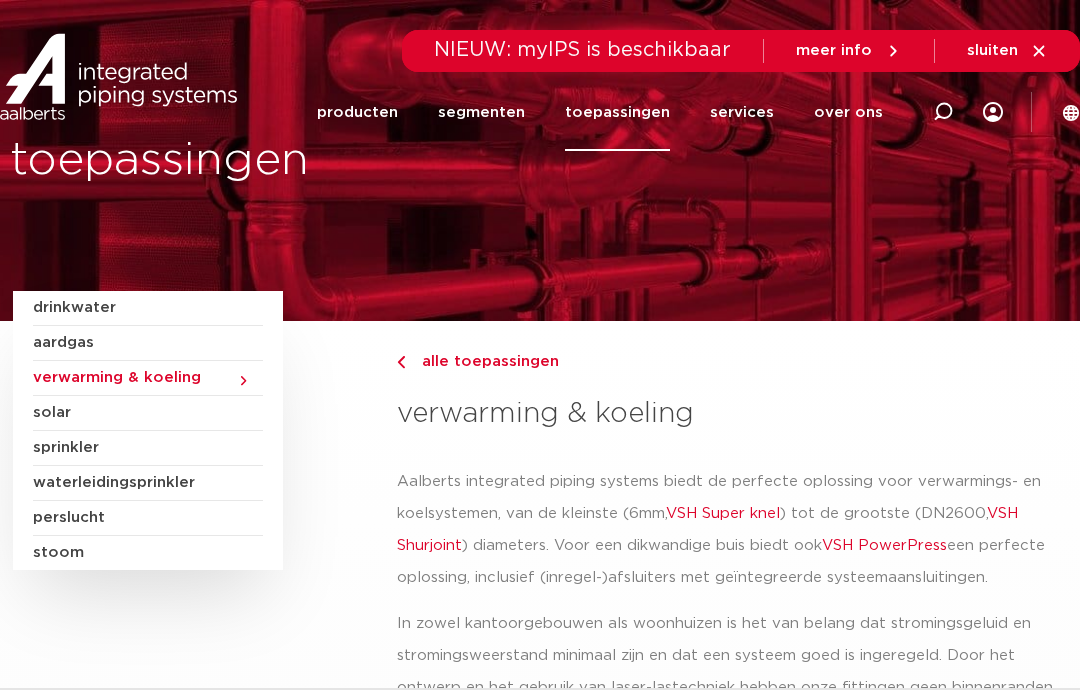 scroll, scrollTop: 0, scrollLeft: 0, axis: both 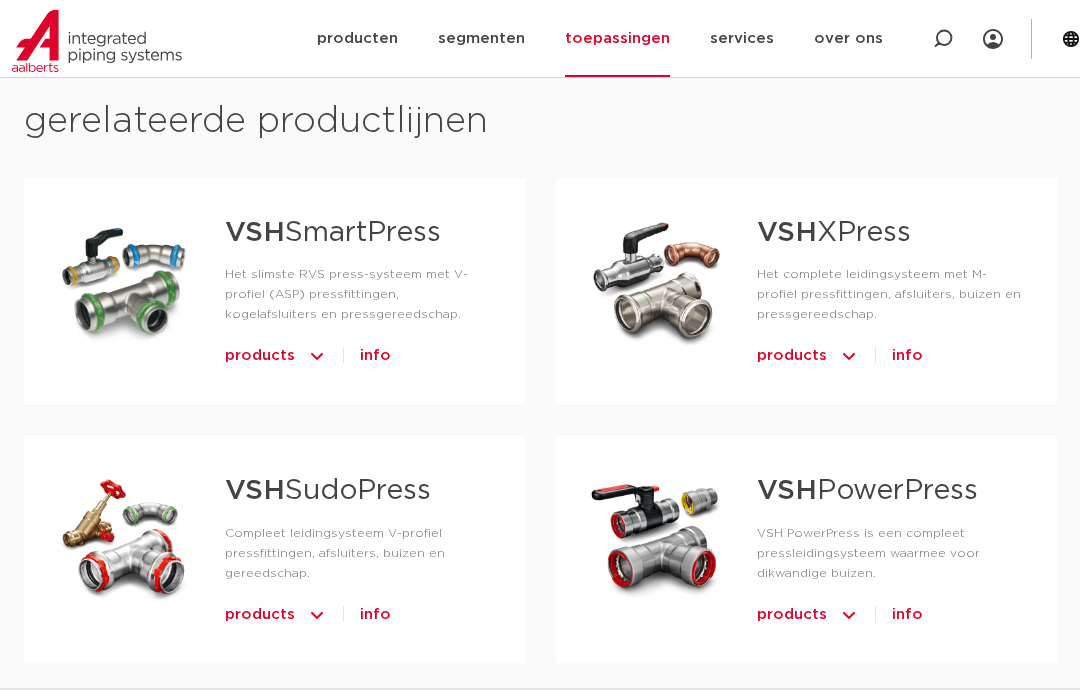 click on "info" at bounding box center [375, 615] 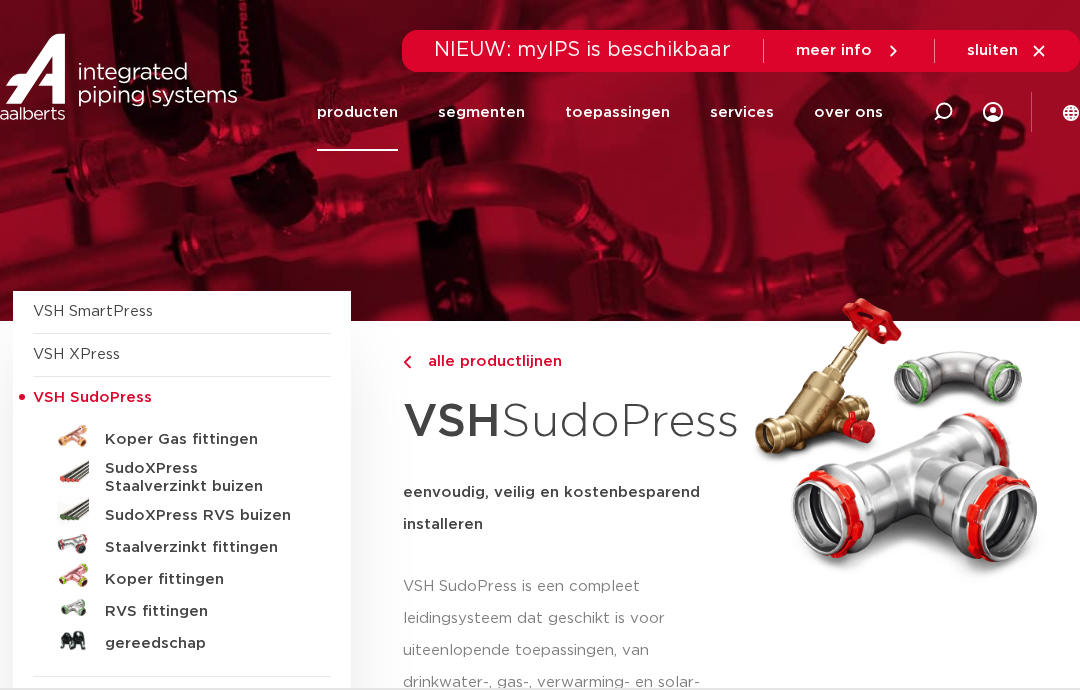scroll, scrollTop: 0, scrollLeft: 0, axis: both 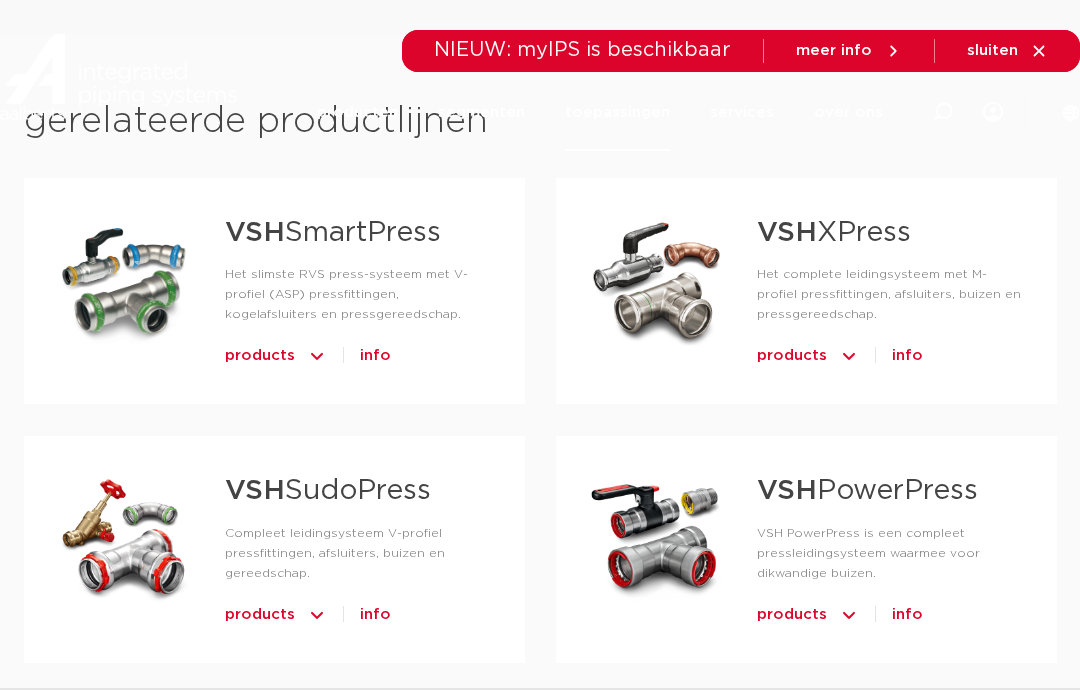 click on "VSH  XPress" at bounding box center [834, 233] 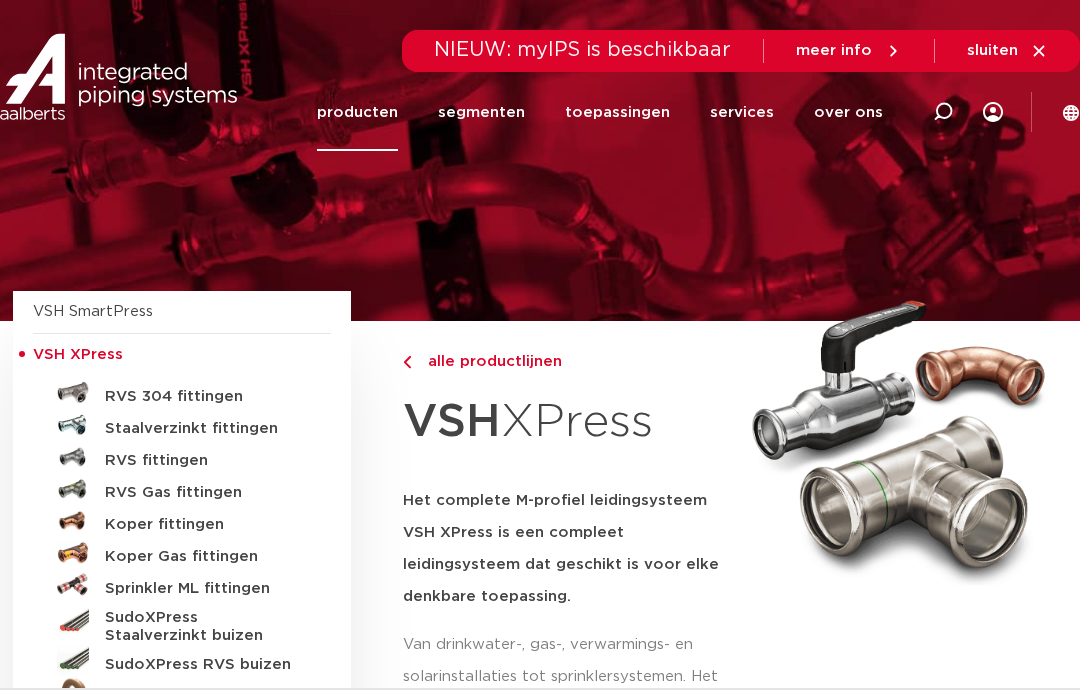 scroll, scrollTop: 0, scrollLeft: 0, axis: both 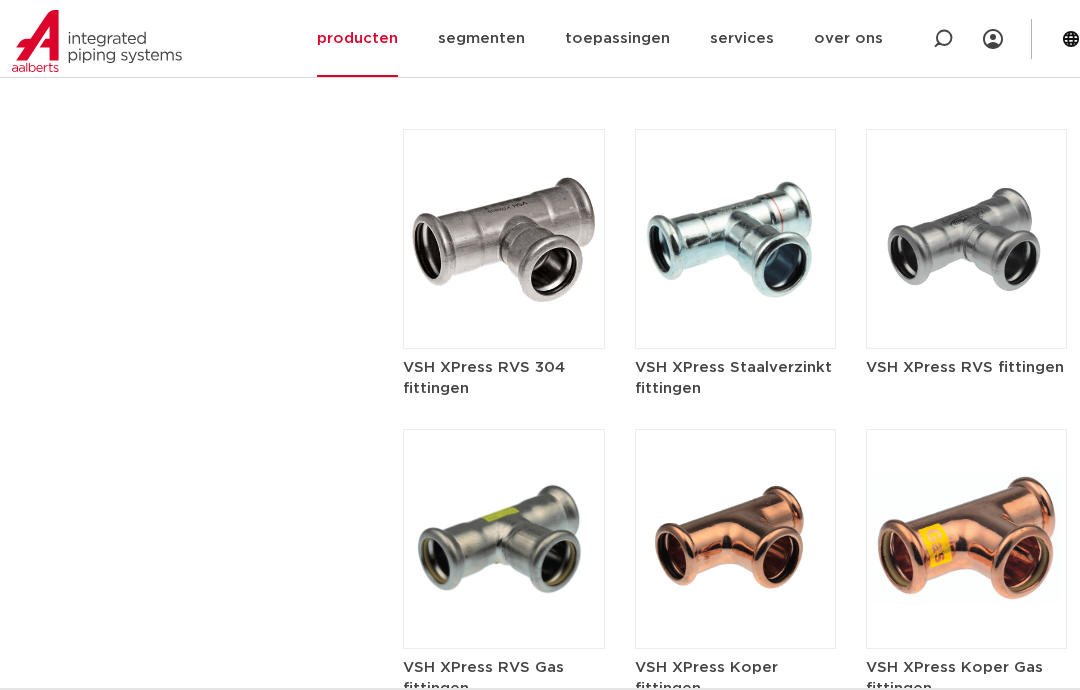 click at bounding box center [735, 539] 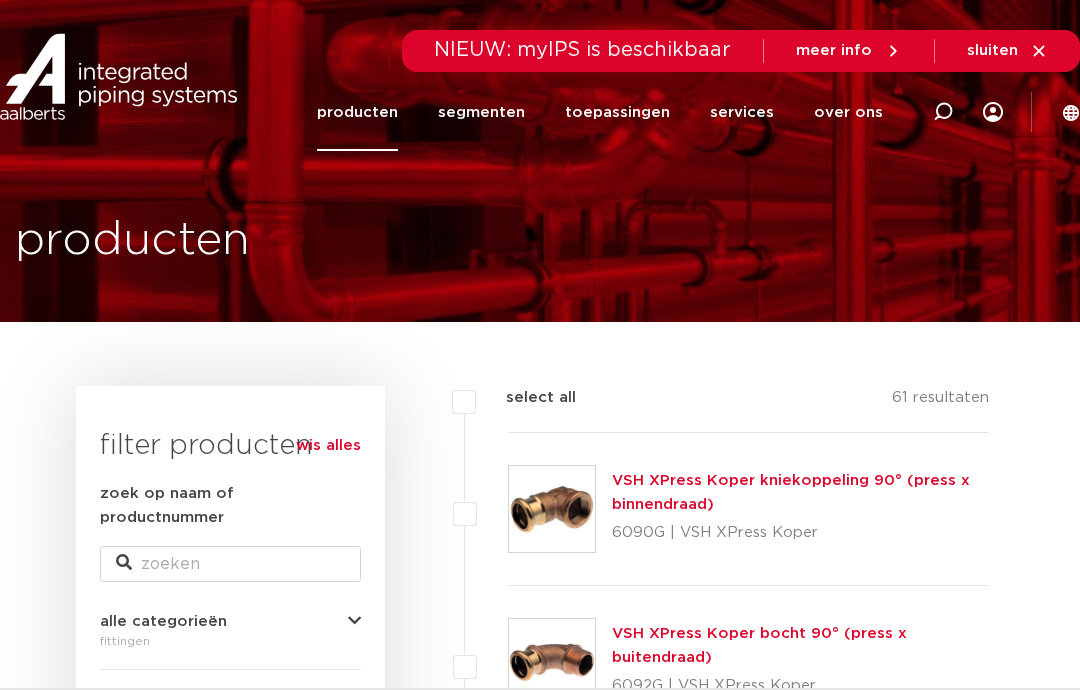 scroll, scrollTop: 0, scrollLeft: 0, axis: both 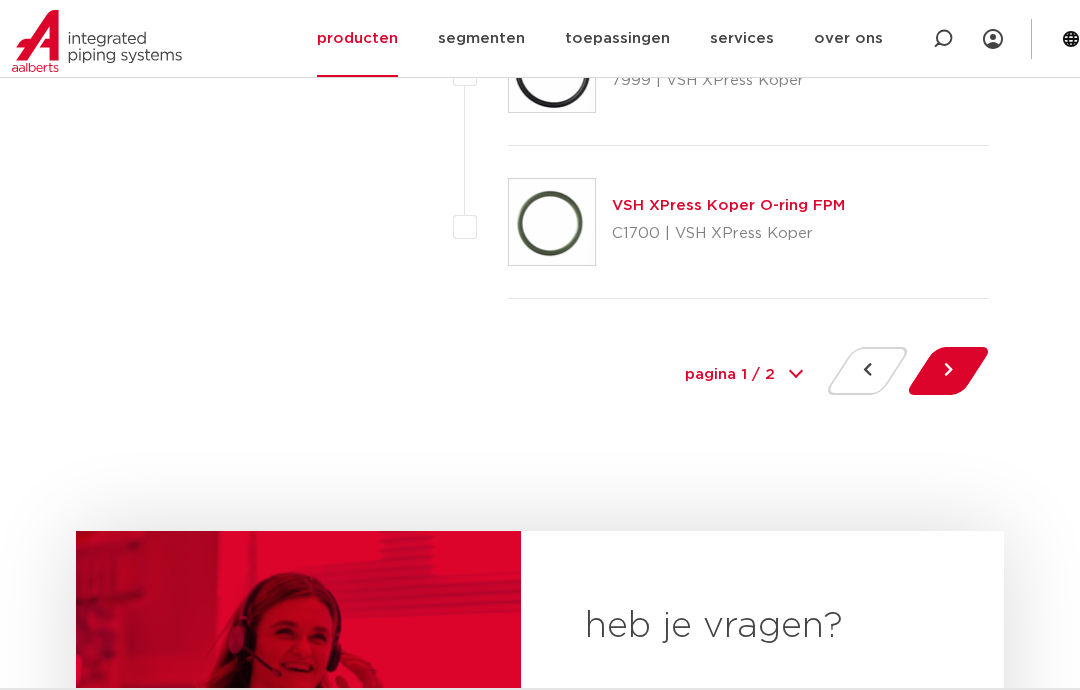 click at bounding box center (948, 371) 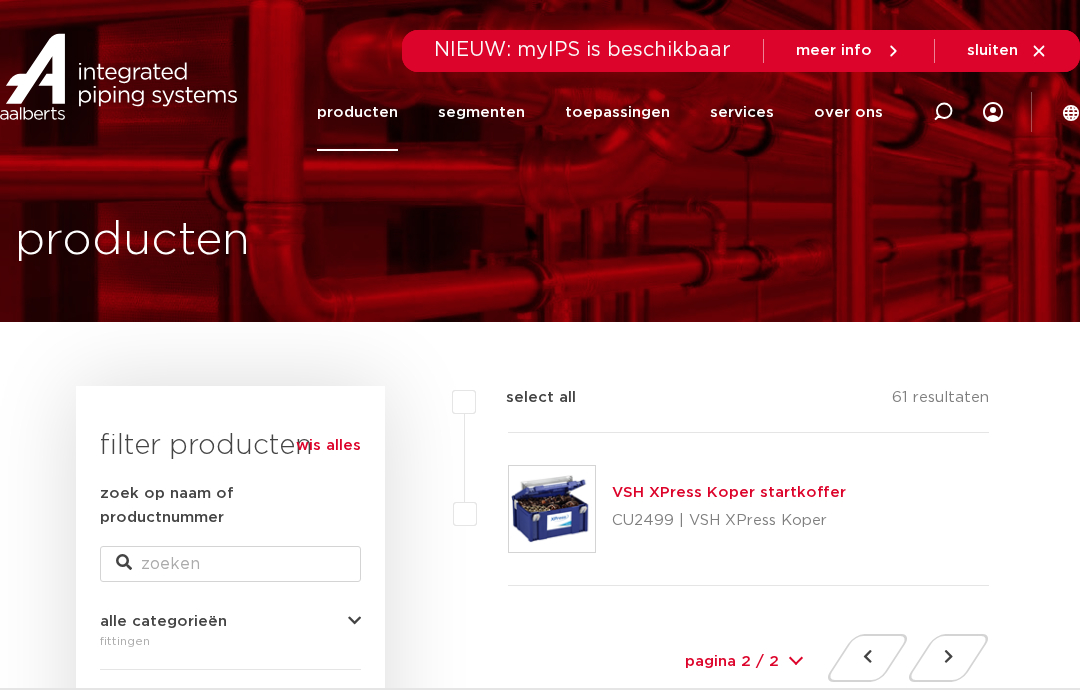 scroll, scrollTop: 0, scrollLeft: 0, axis: both 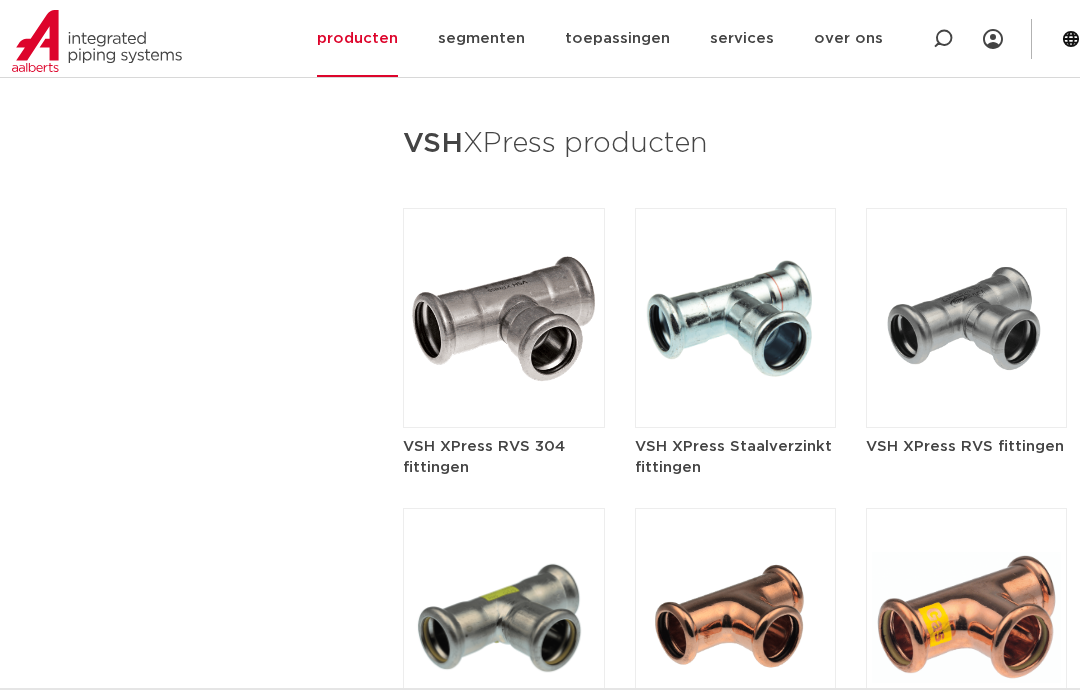 click at bounding box center [735, 318] 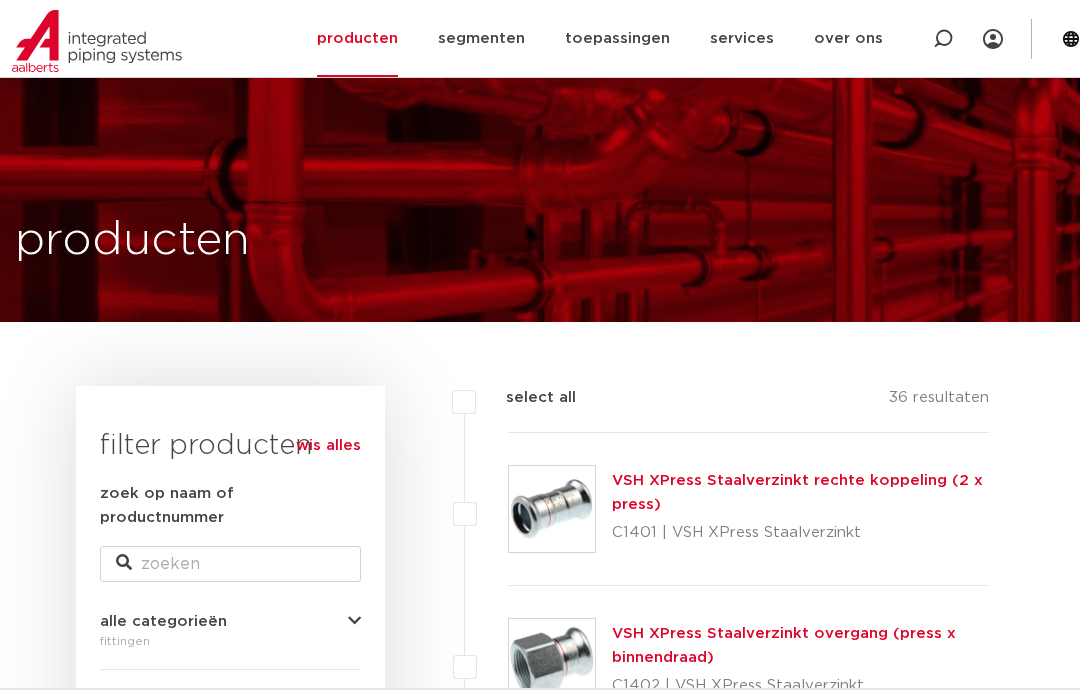 scroll, scrollTop: 418, scrollLeft: 0, axis: vertical 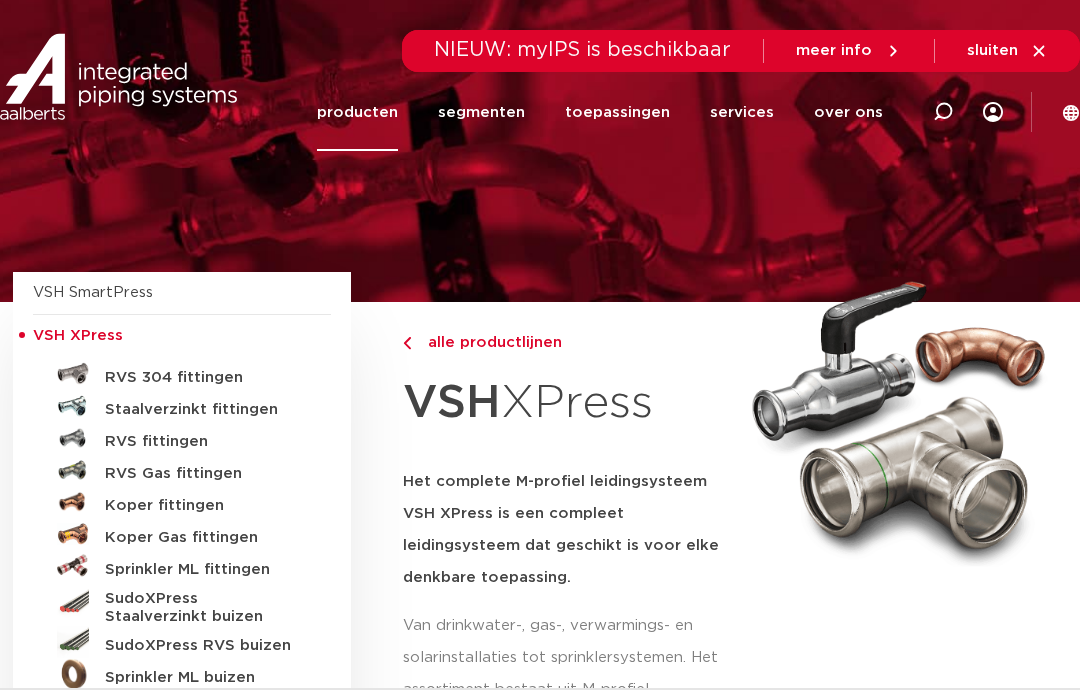 click at bounding box center [898, 414] 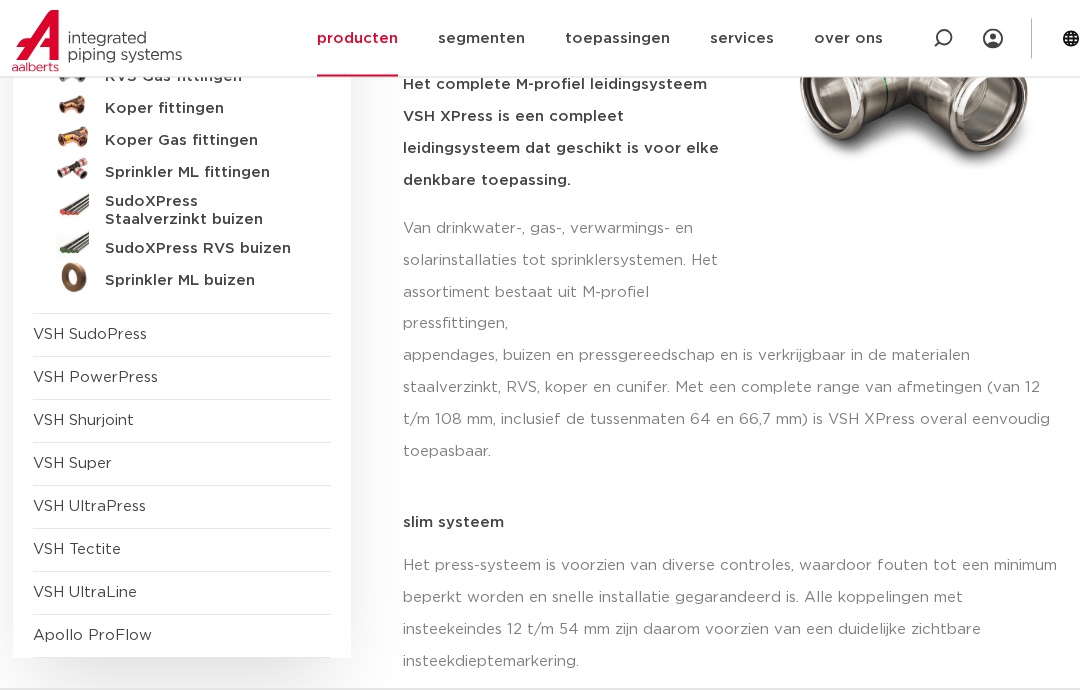 scroll, scrollTop: 416, scrollLeft: 0, axis: vertical 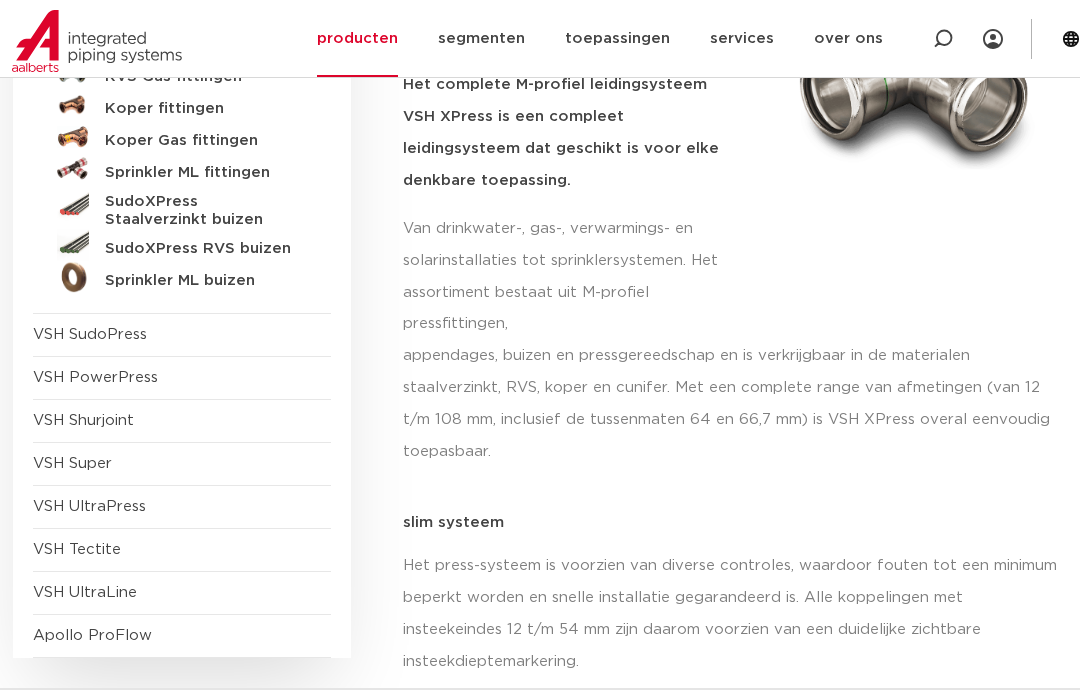 click on "toepassingen" 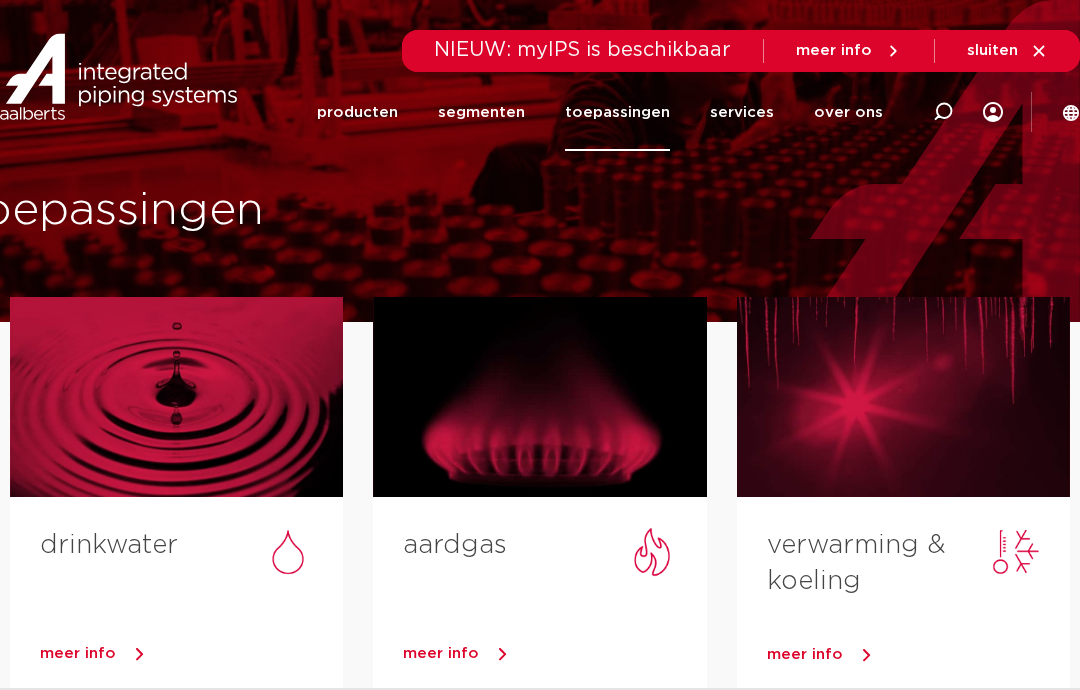 scroll, scrollTop: 169, scrollLeft: 0, axis: vertical 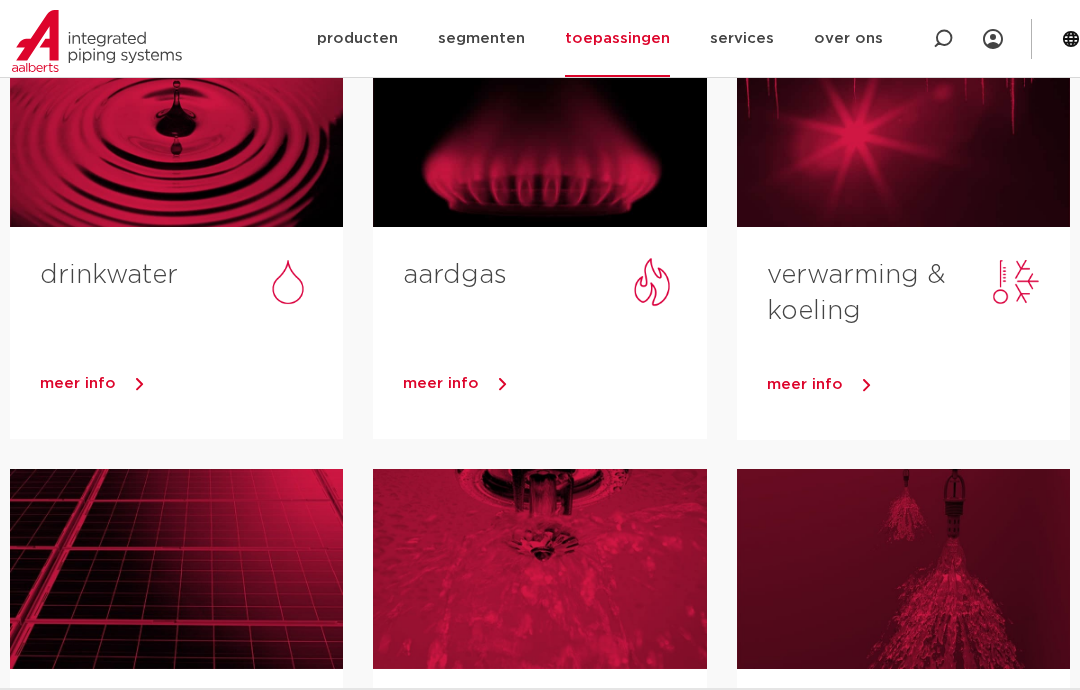 click on "meer info" at bounding box center [918, 385] 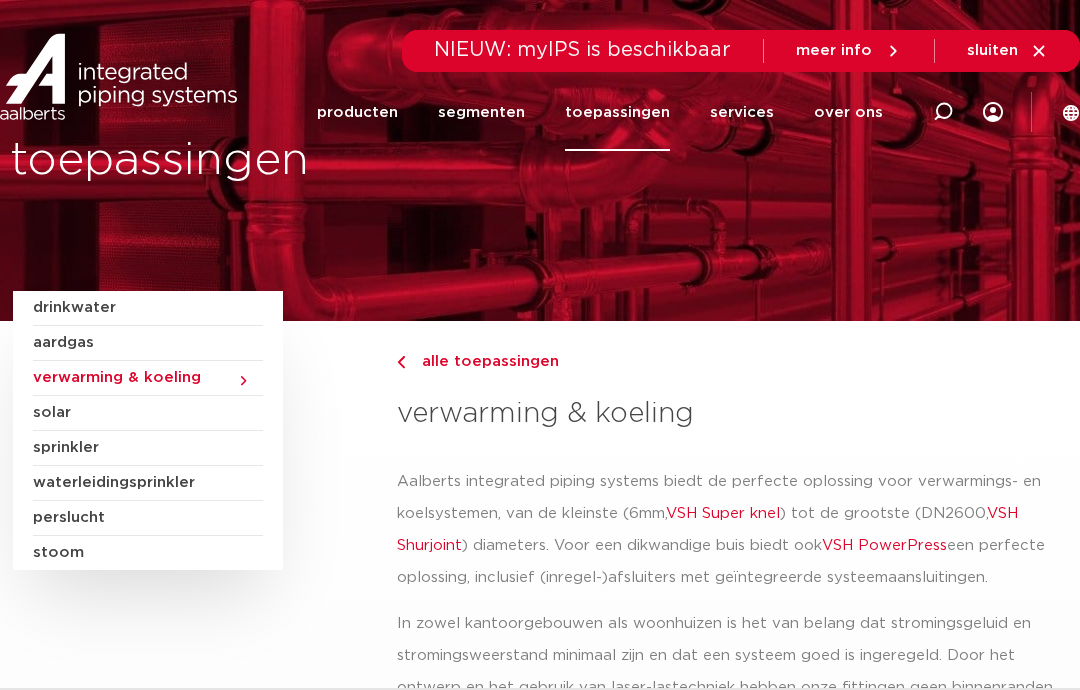 scroll, scrollTop: 0, scrollLeft: 0, axis: both 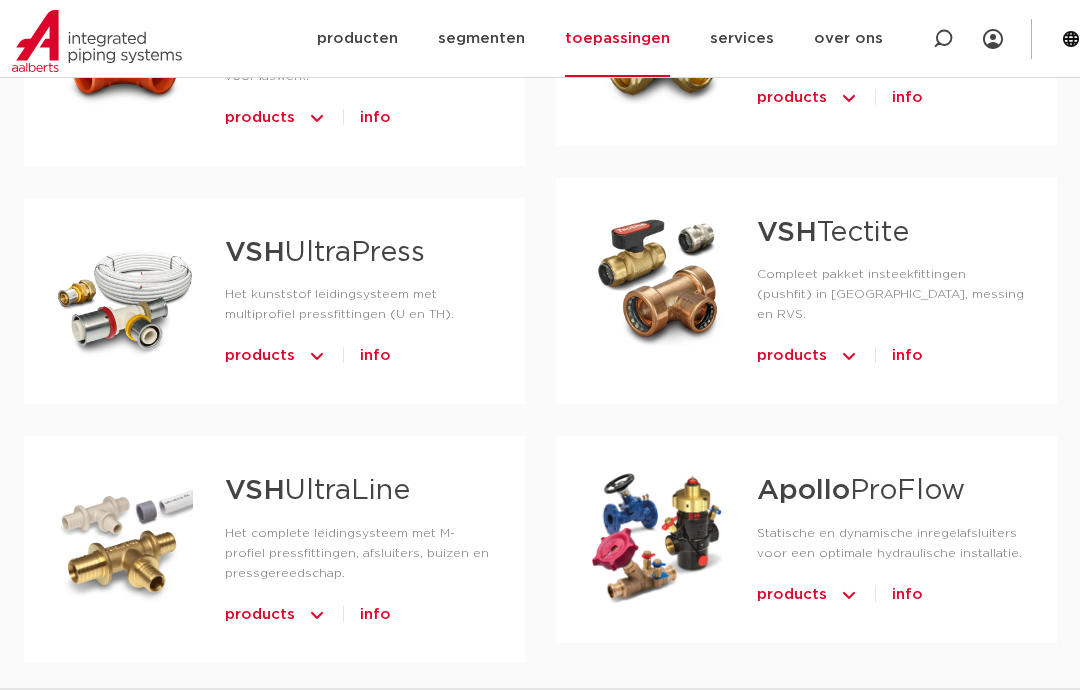 click 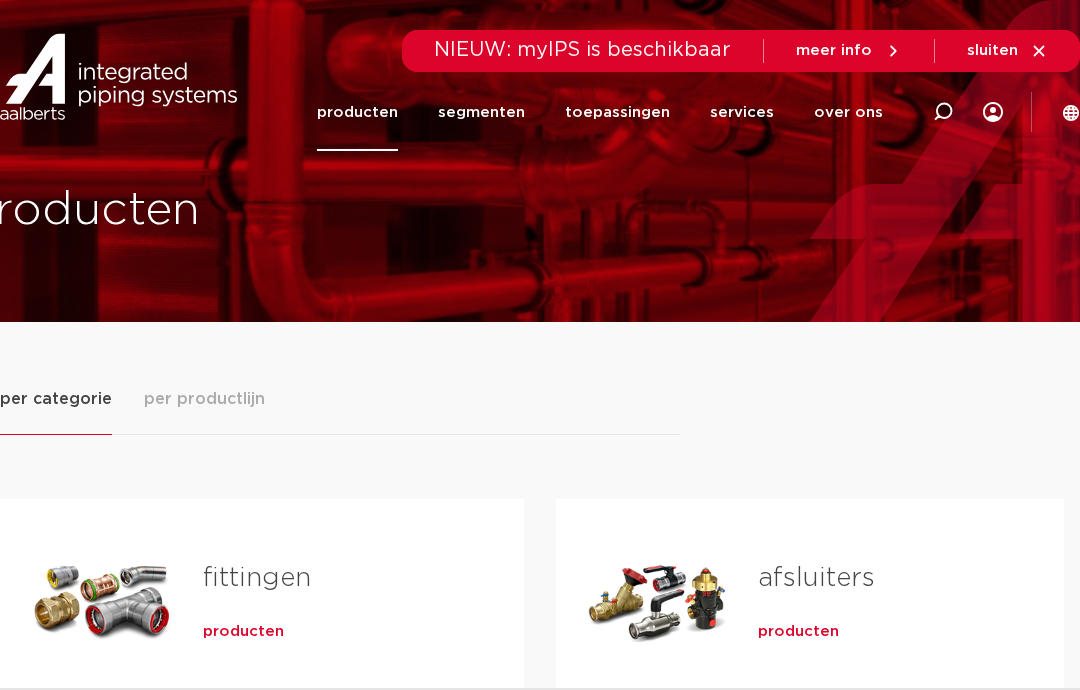 scroll, scrollTop: 0, scrollLeft: 0, axis: both 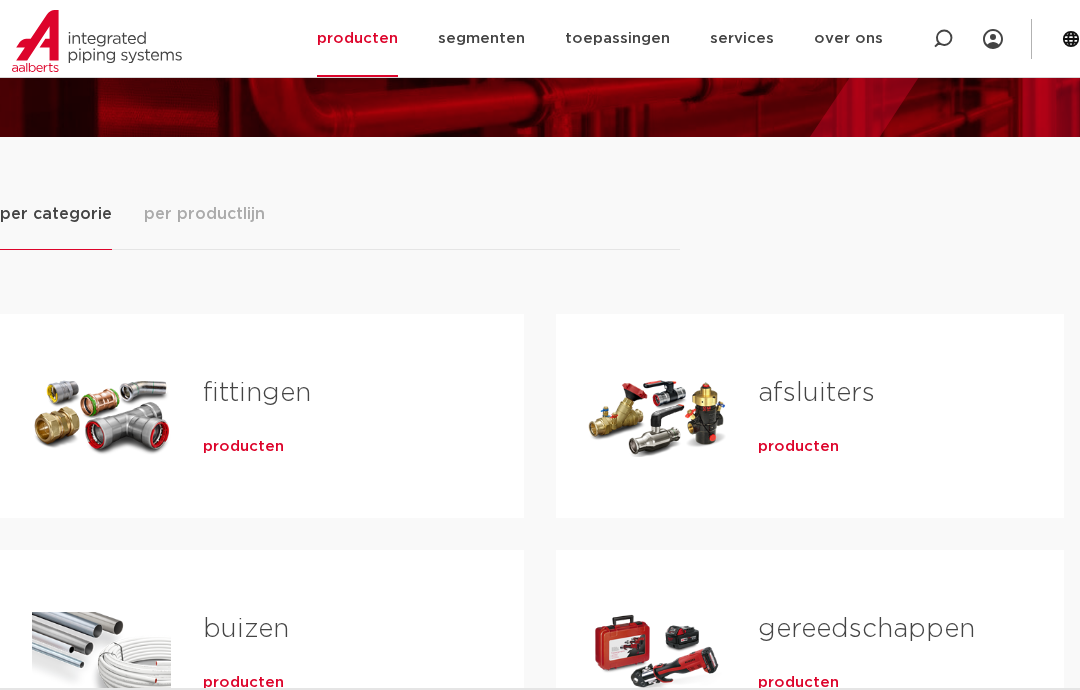 click on "producten" at bounding box center (798, 447) 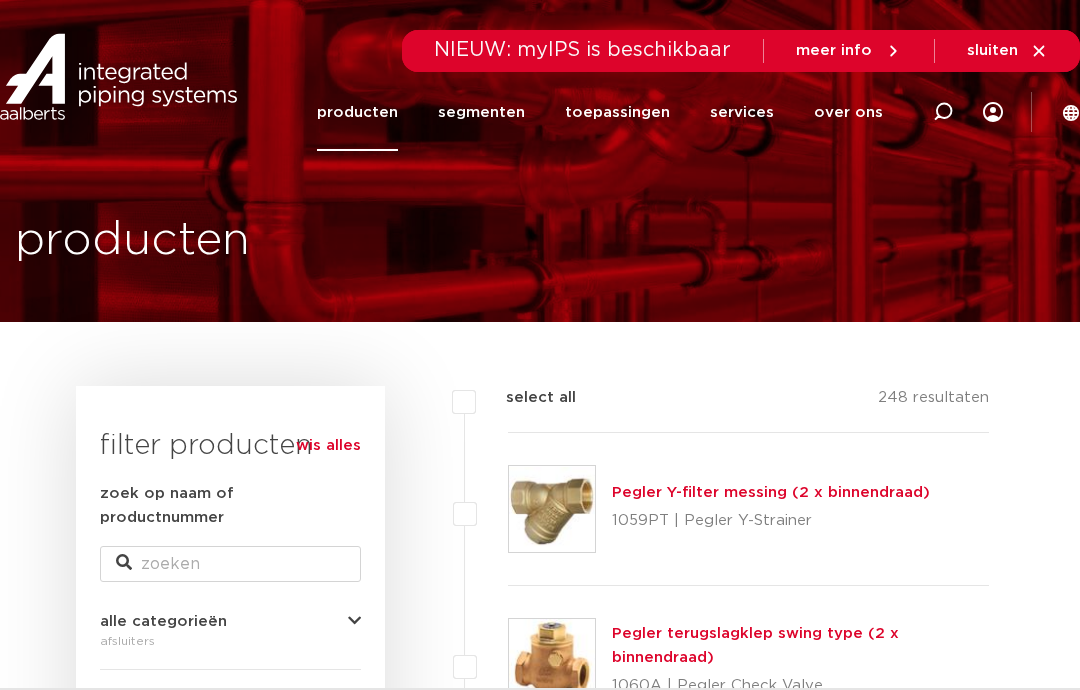 scroll, scrollTop: 0, scrollLeft: 0, axis: both 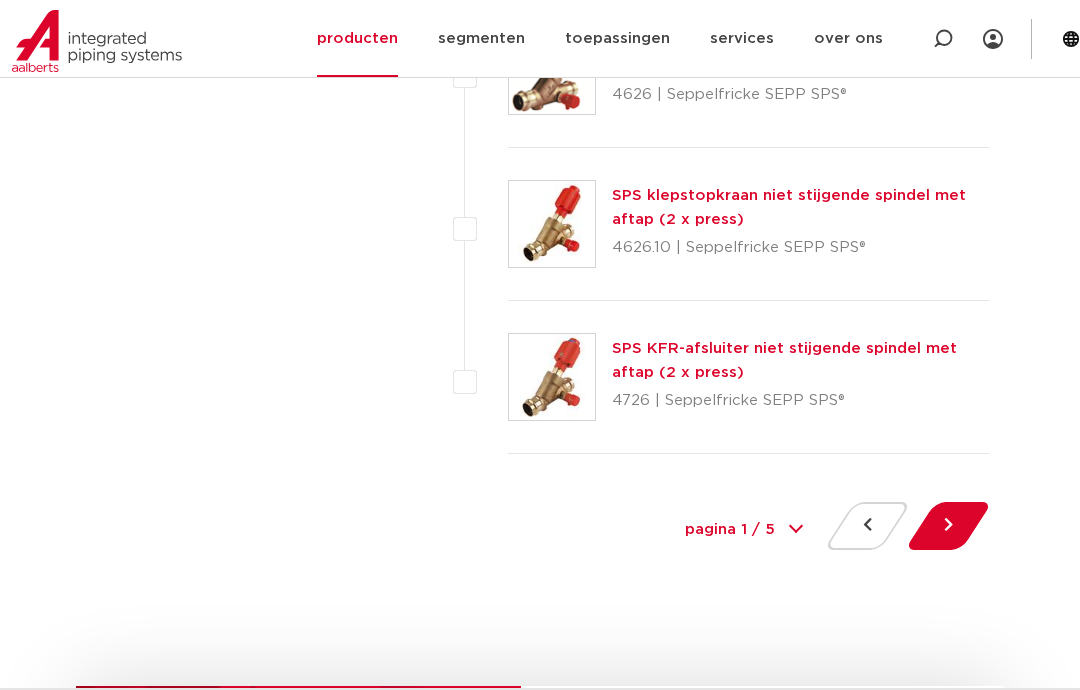 click at bounding box center [948, 526] 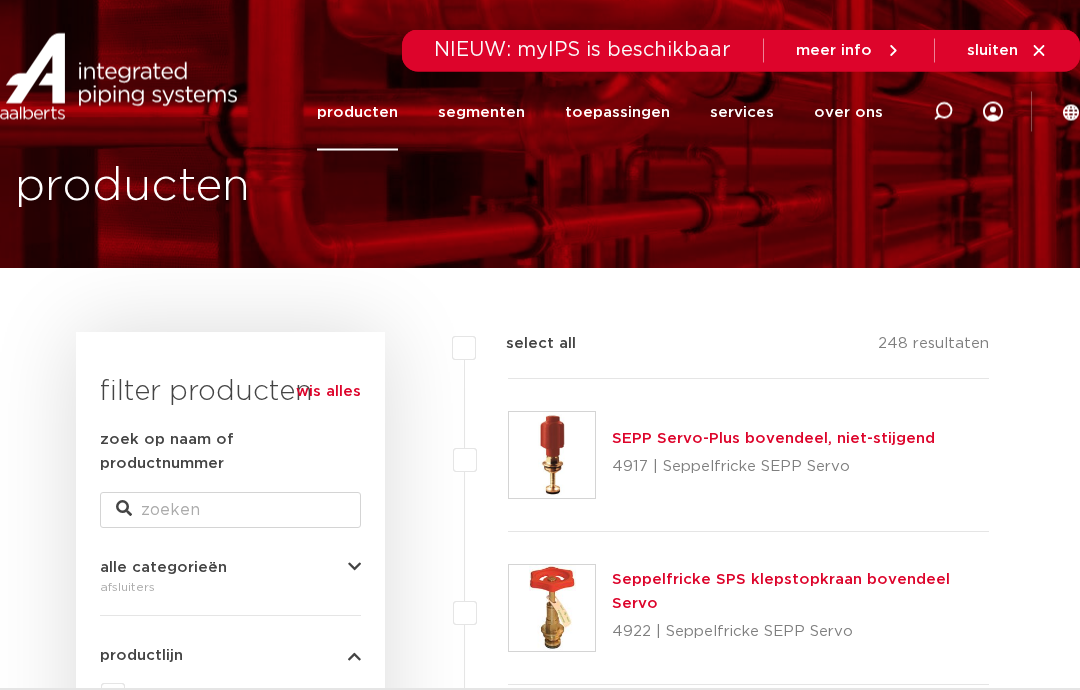 scroll, scrollTop: 0, scrollLeft: 0, axis: both 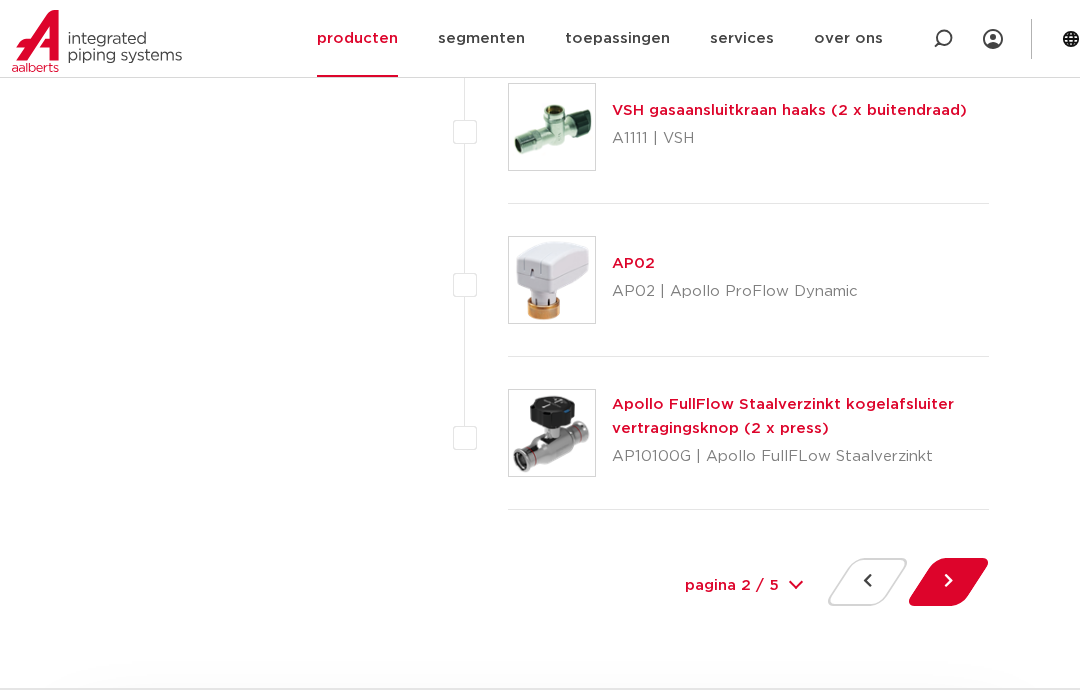 click at bounding box center [948, 582] 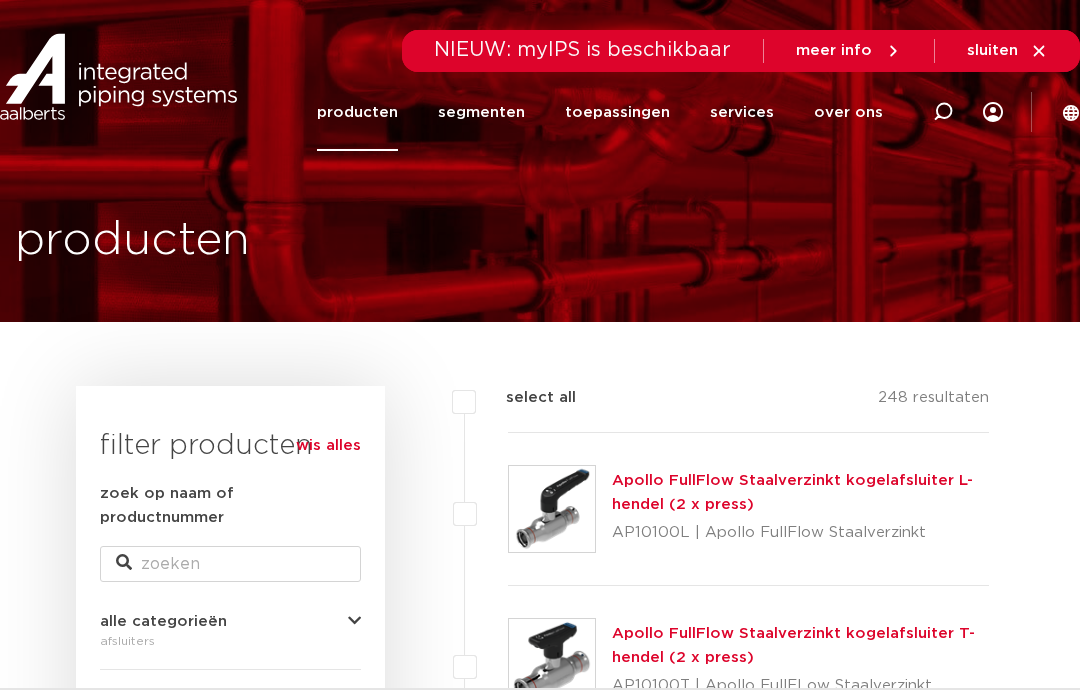scroll, scrollTop: 30, scrollLeft: 0, axis: vertical 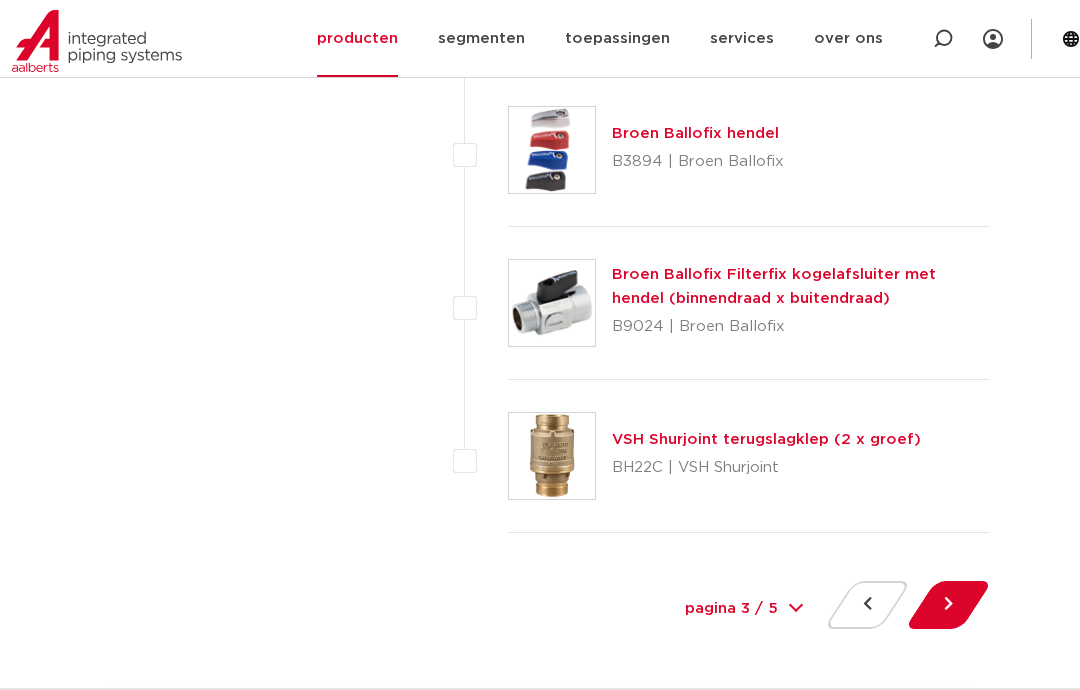 click at bounding box center (948, 605) 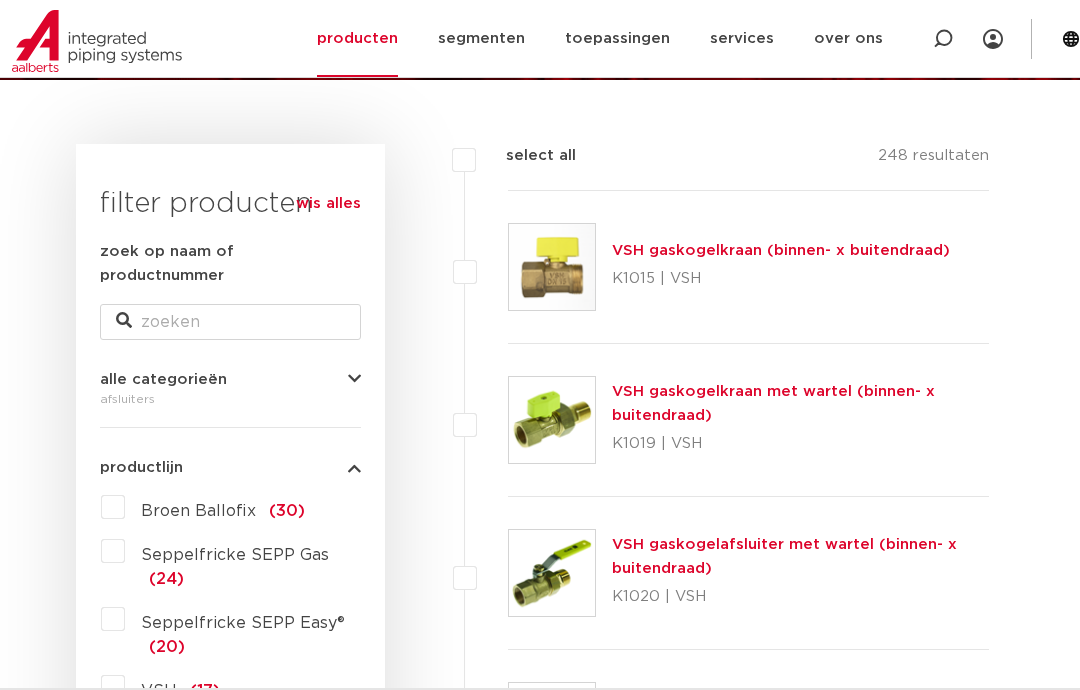 scroll, scrollTop: 0, scrollLeft: 0, axis: both 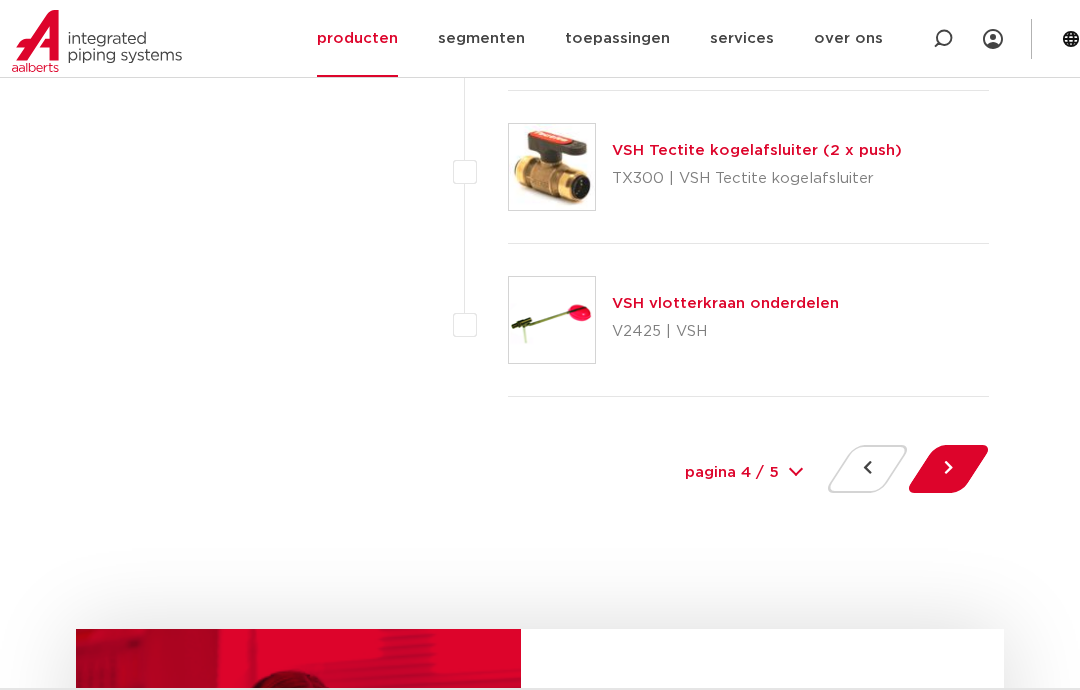 click at bounding box center (948, 469) 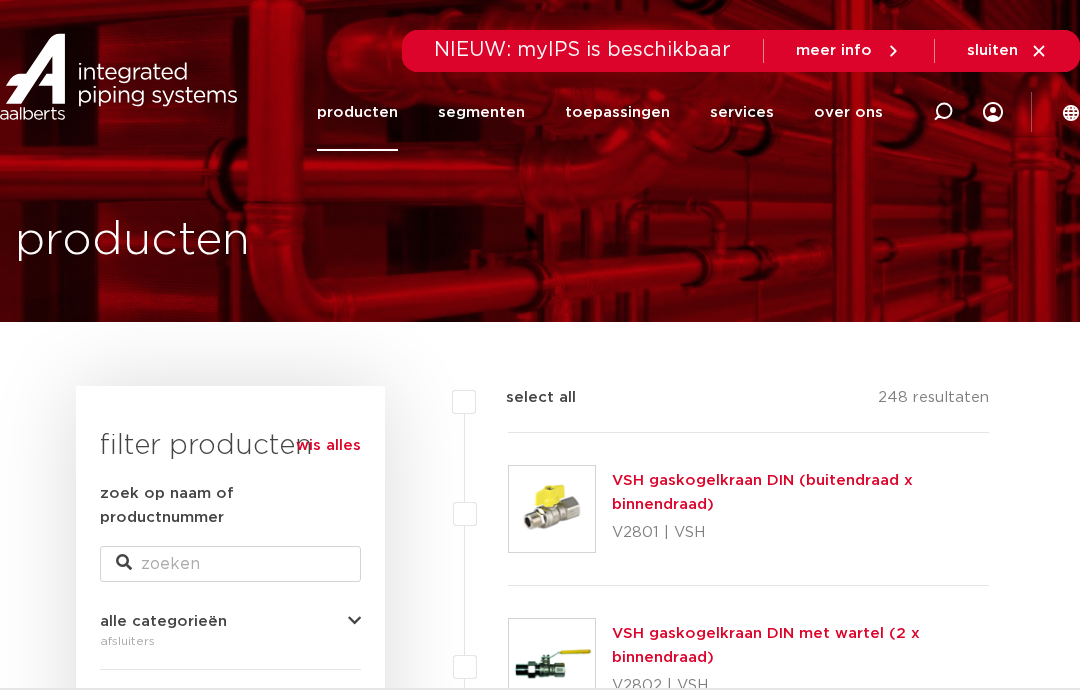 scroll, scrollTop: 0, scrollLeft: 0, axis: both 